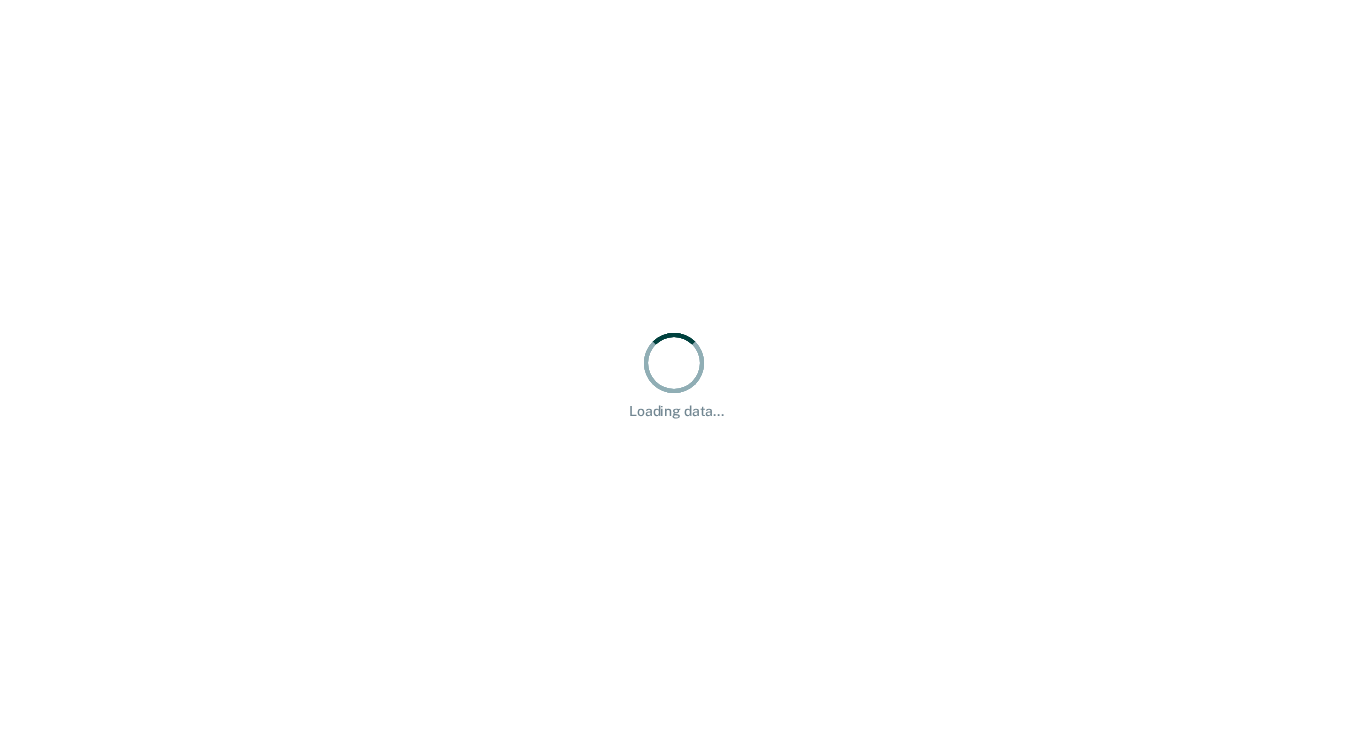 scroll, scrollTop: 0, scrollLeft: 0, axis: both 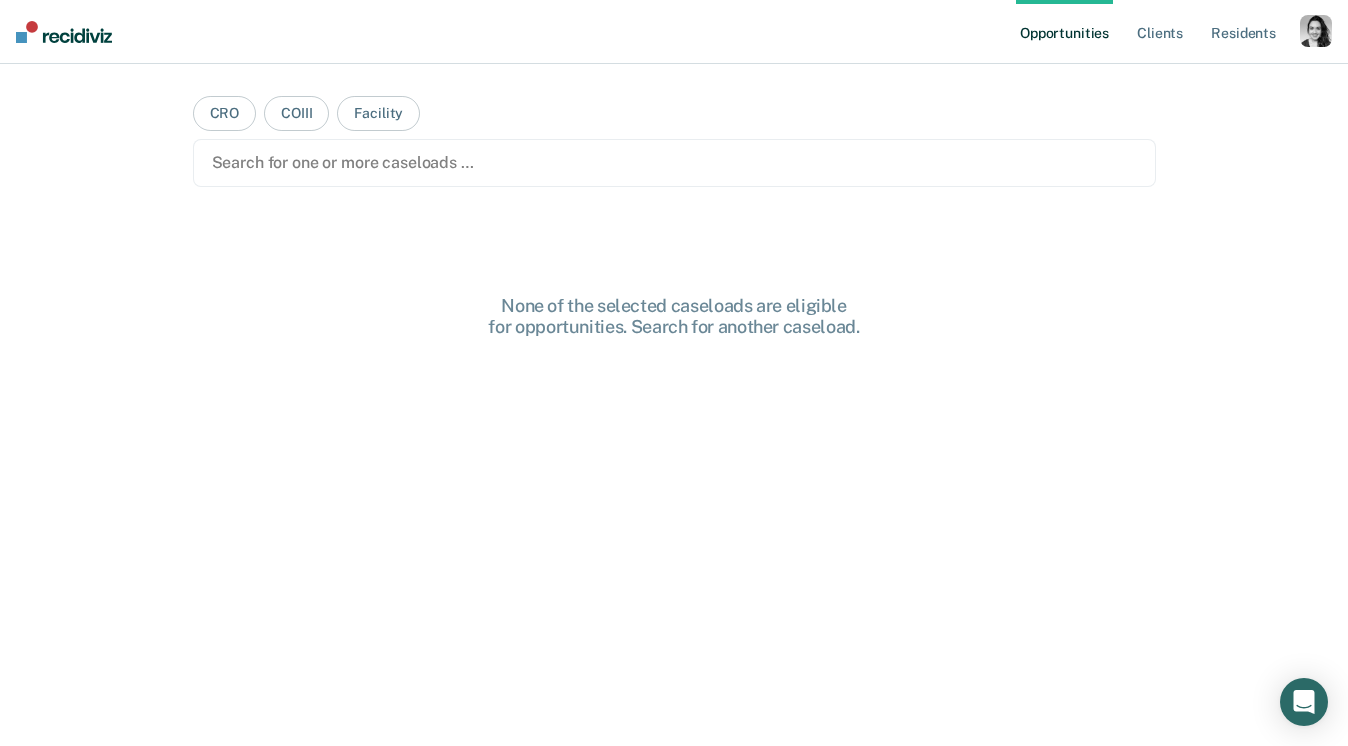 click at bounding box center [1316, 31] 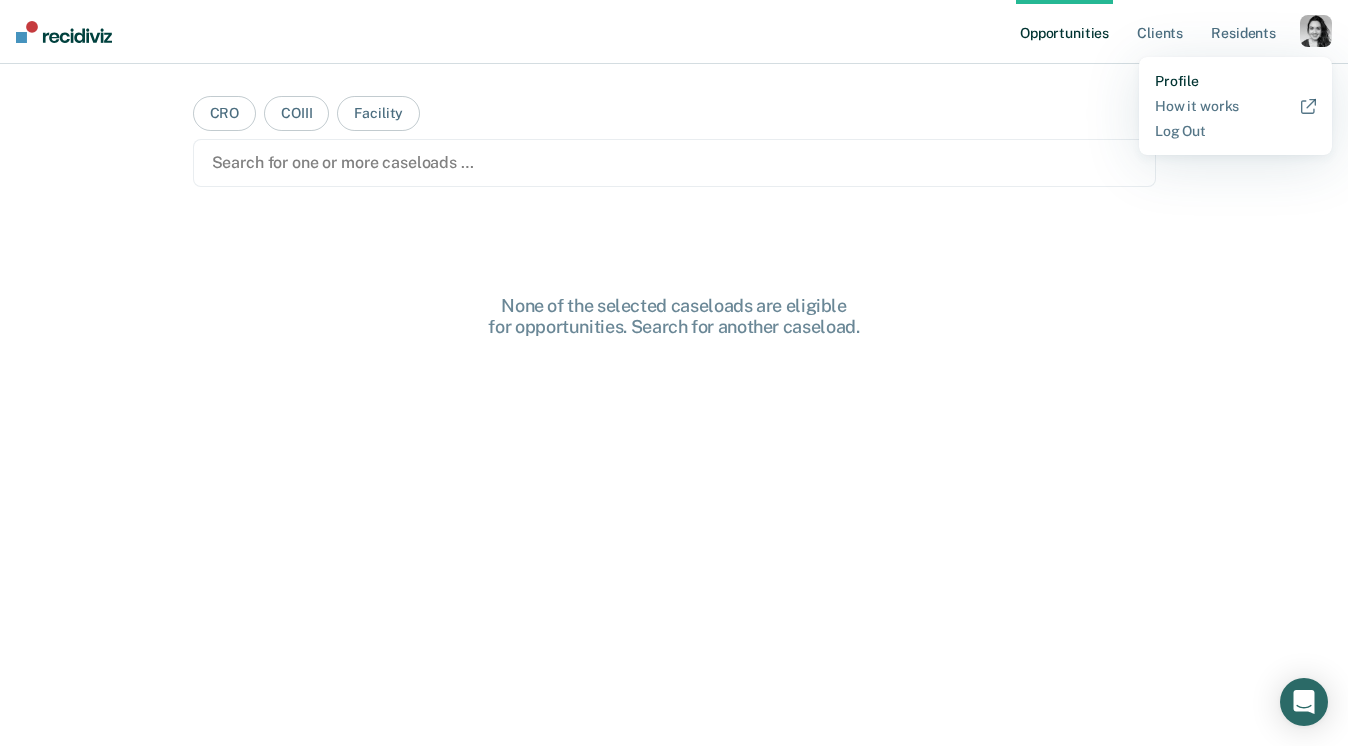 click on "Profile" at bounding box center (1235, 81) 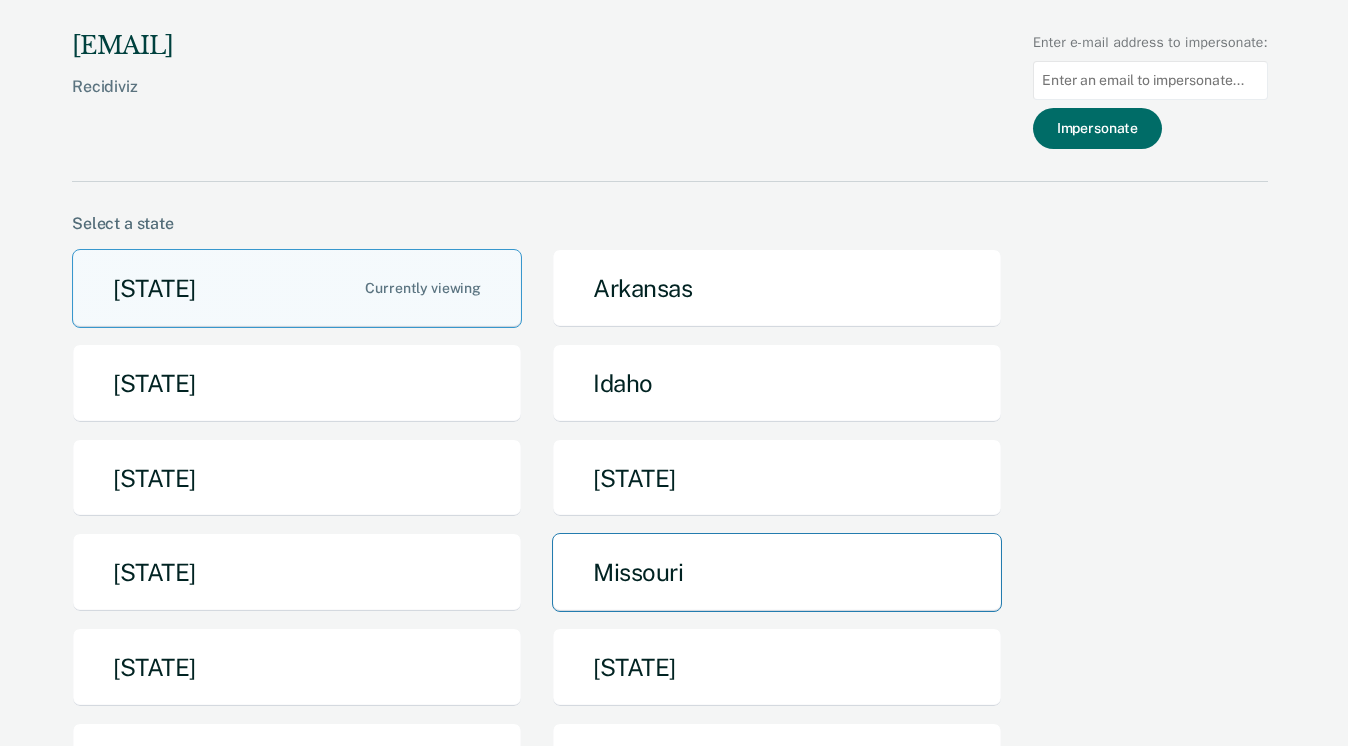 click on "Missouri" at bounding box center [777, 572] 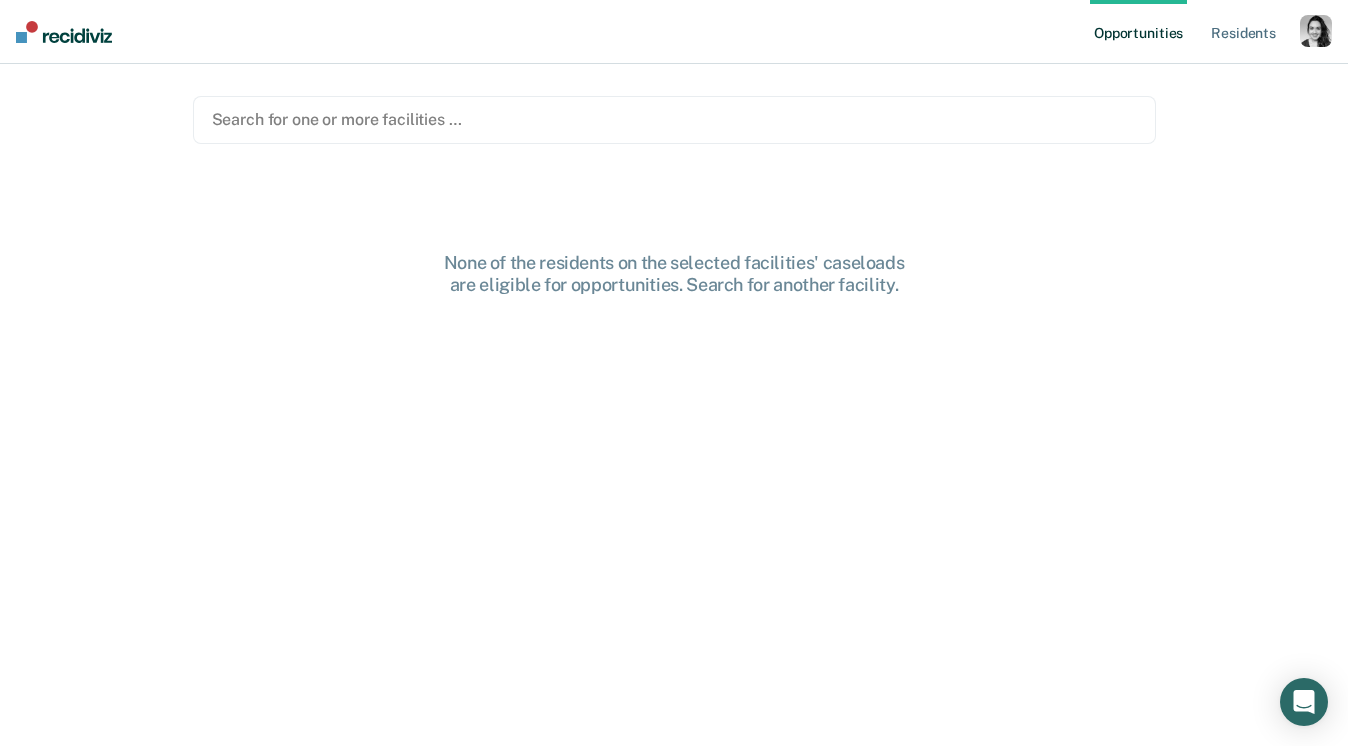 click at bounding box center (674, 119) 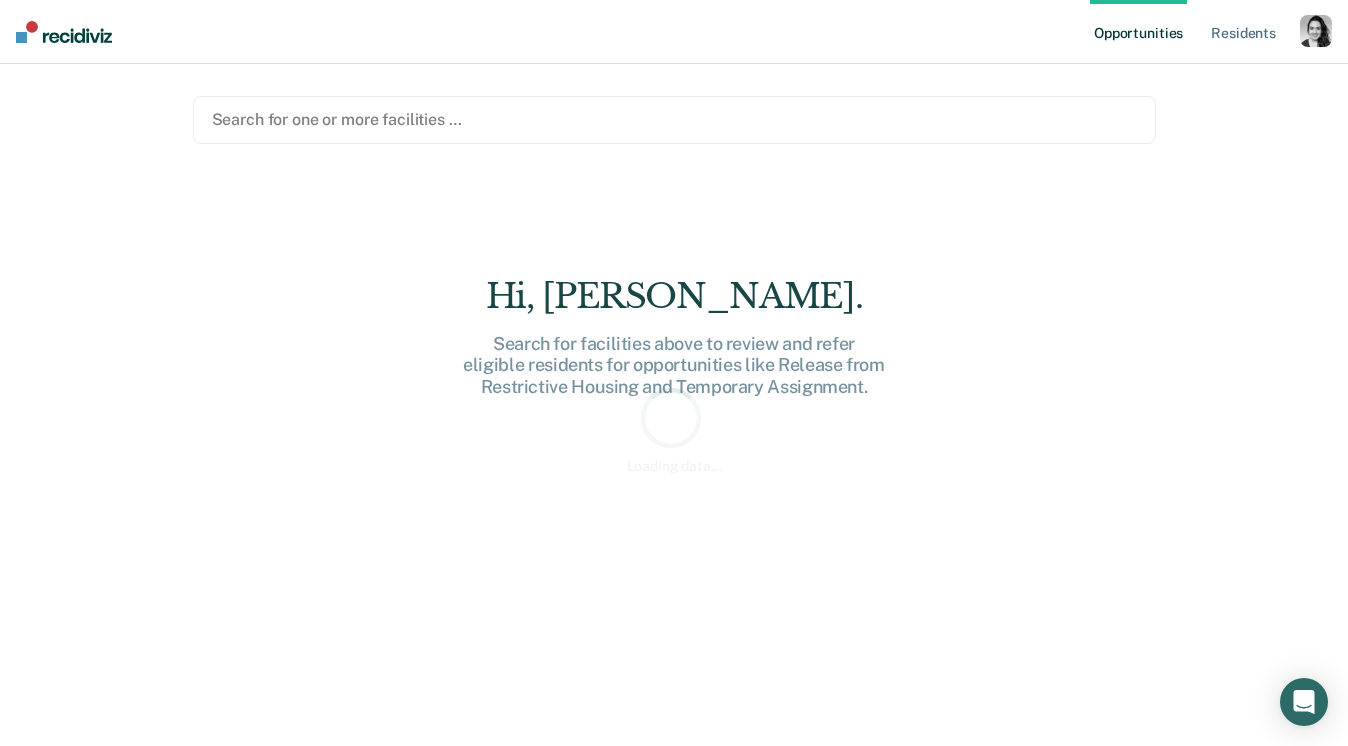 click at bounding box center (674, 119) 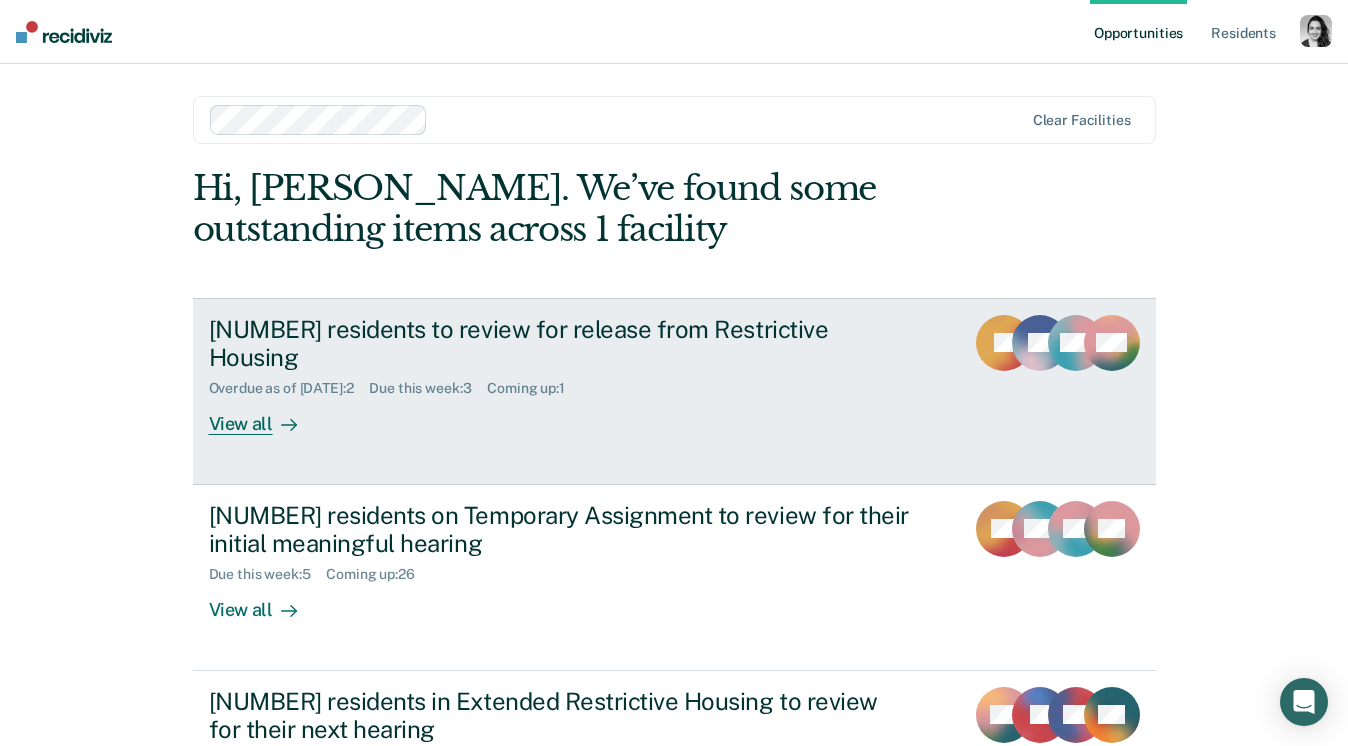 click on "[NUMBER] residents to review for release from Restrictive Housing" at bounding box center [560, 344] 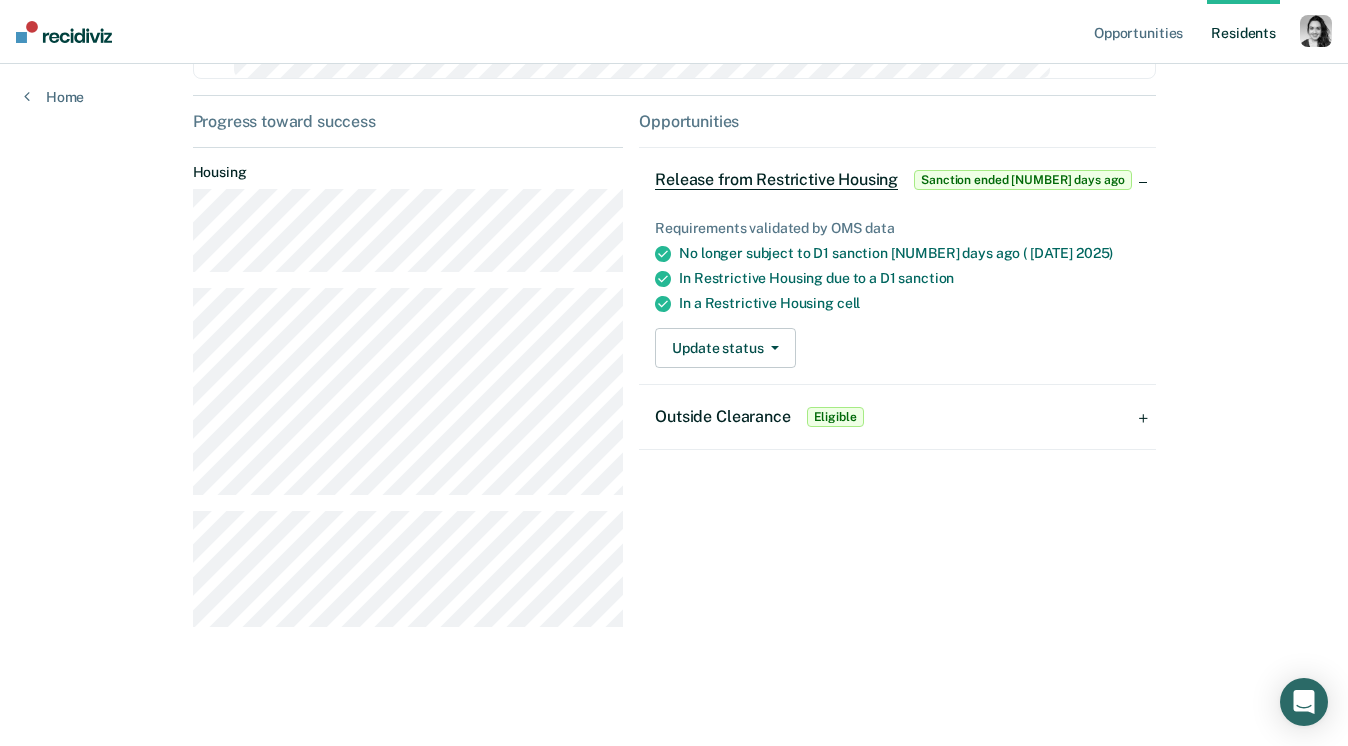 scroll, scrollTop: 158, scrollLeft: 0, axis: vertical 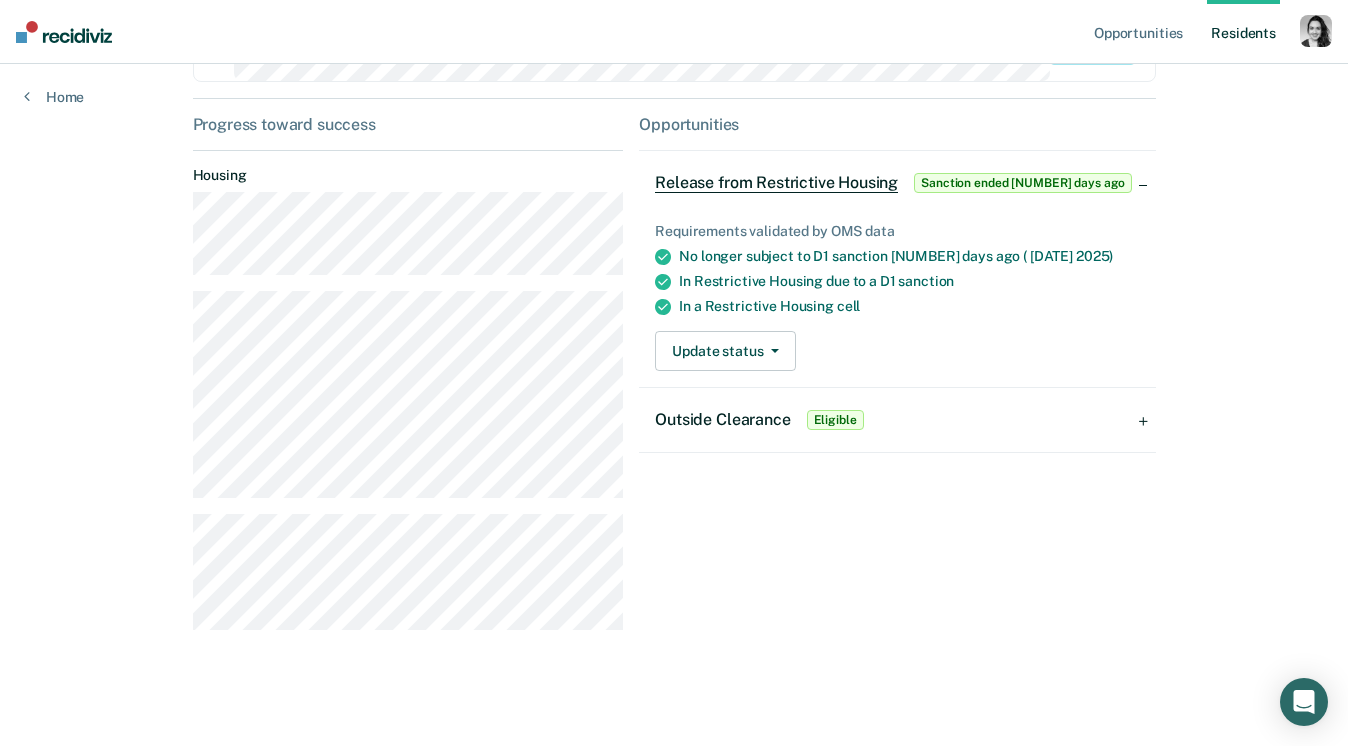 click on "Outside Clearance Eligible" at bounding box center [897, 420] 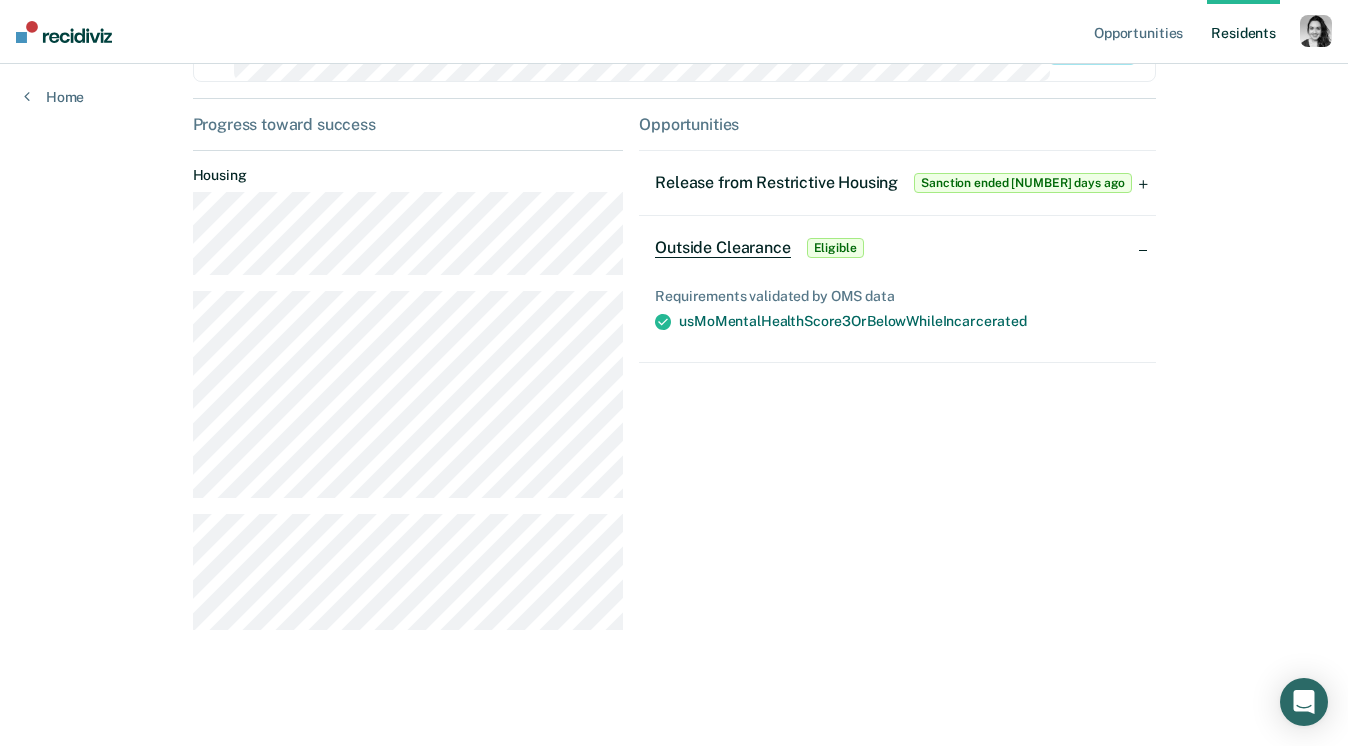 click on "Opportunities Release from Restrictive Housing Sanction ended [NUMBER] days ago Requirements validated by OMS data No longer subject to D1 sanction [NUMBER] days ago ( [DATE] ) In Restrictive Housing due to a D1   sanction In a Restrictive Housing   cell Update status Mark Pending Mark Ineligible Outside Clearance Eligible Requirements validated by OMS data   usMoMentalHealthScore3OrBelowWhileIncarcerated" at bounding box center [897, 380] 